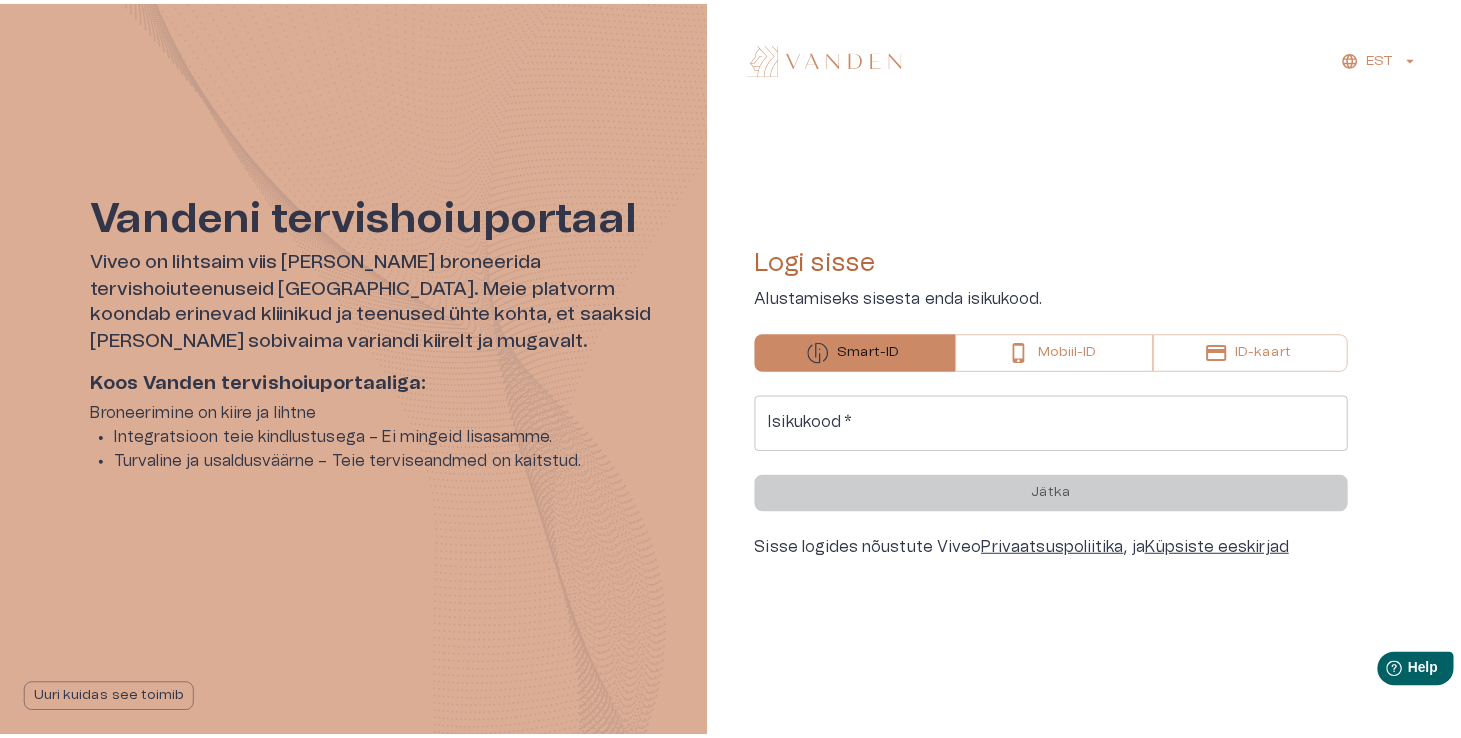 scroll, scrollTop: 0, scrollLeft: 0, axis: both 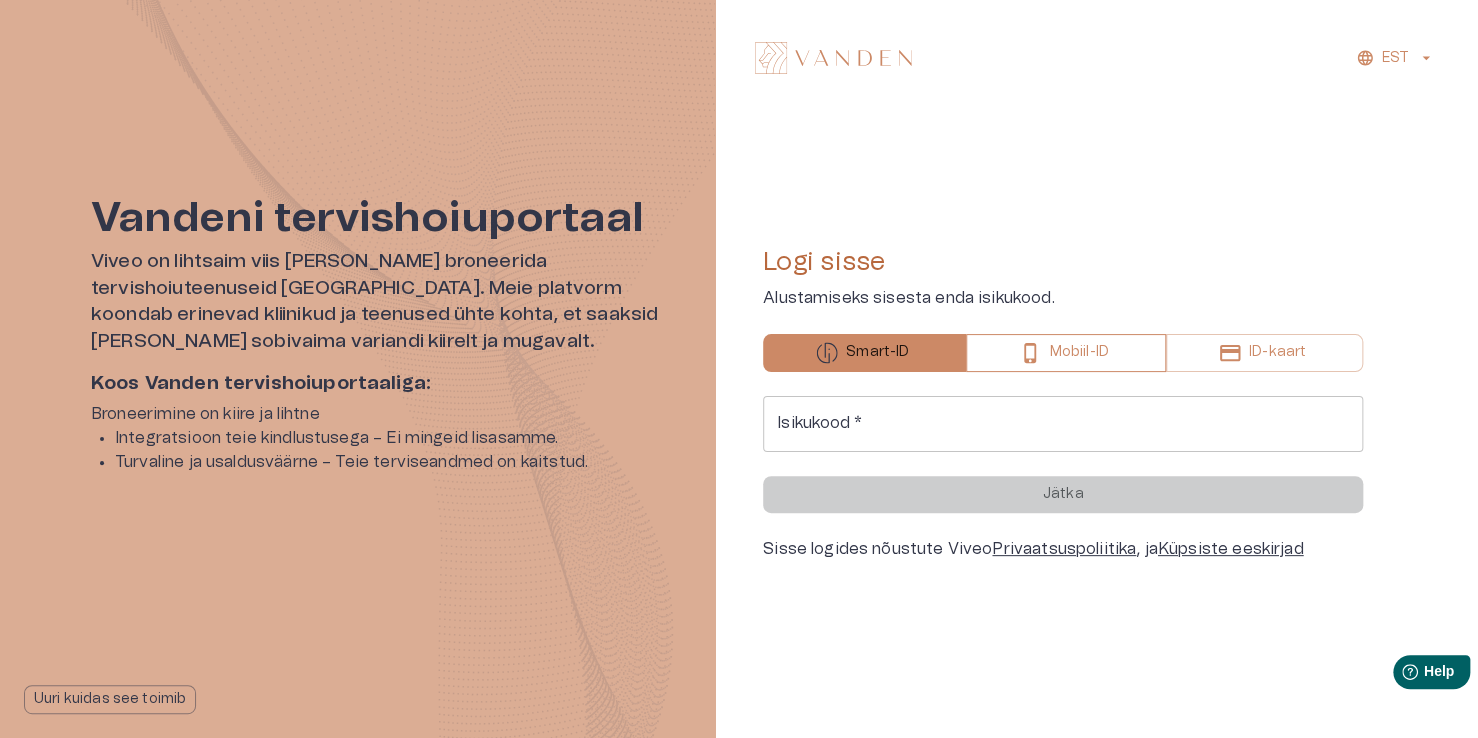 click on "Mobiil-ID" at bounding box center [1078, 352] 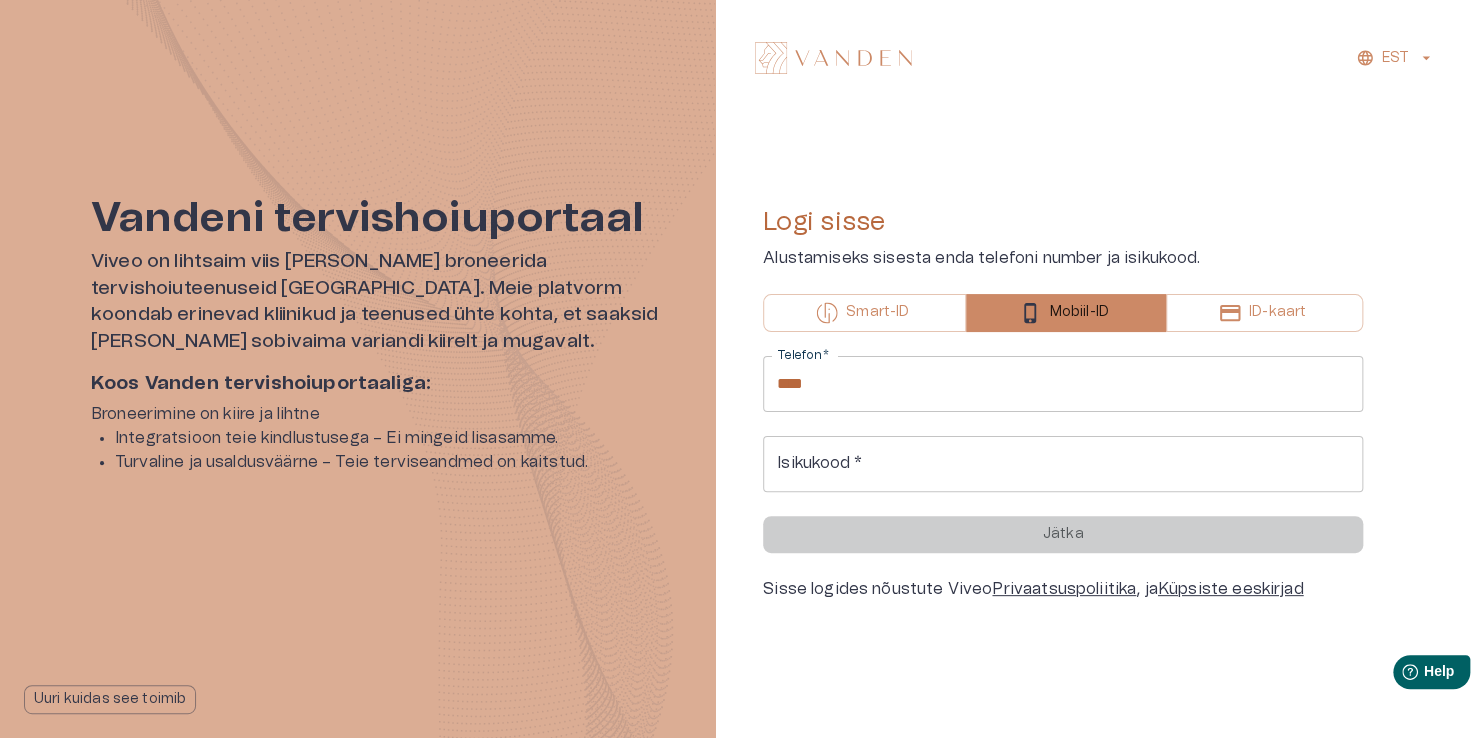 click on "****" at bounding box center [1063, 384] 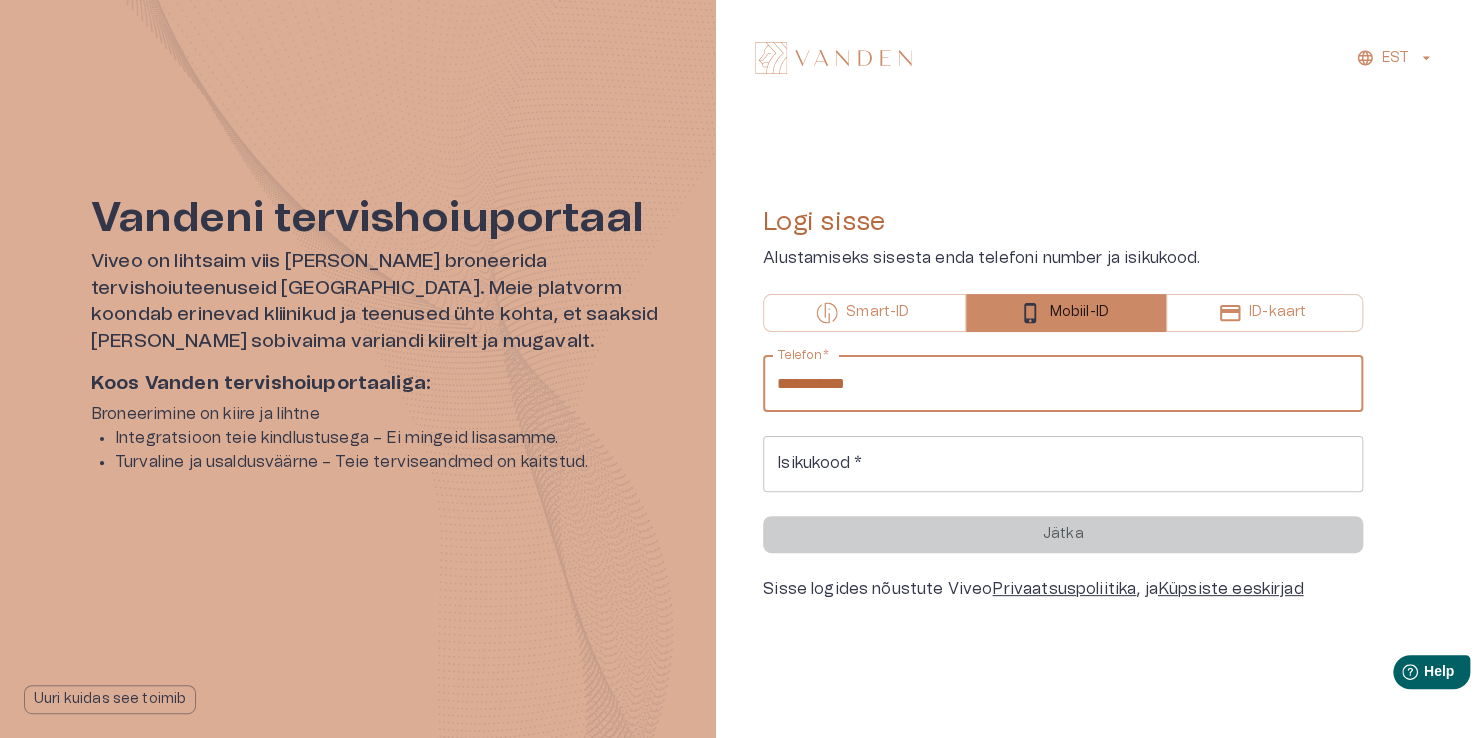 type on "**********" 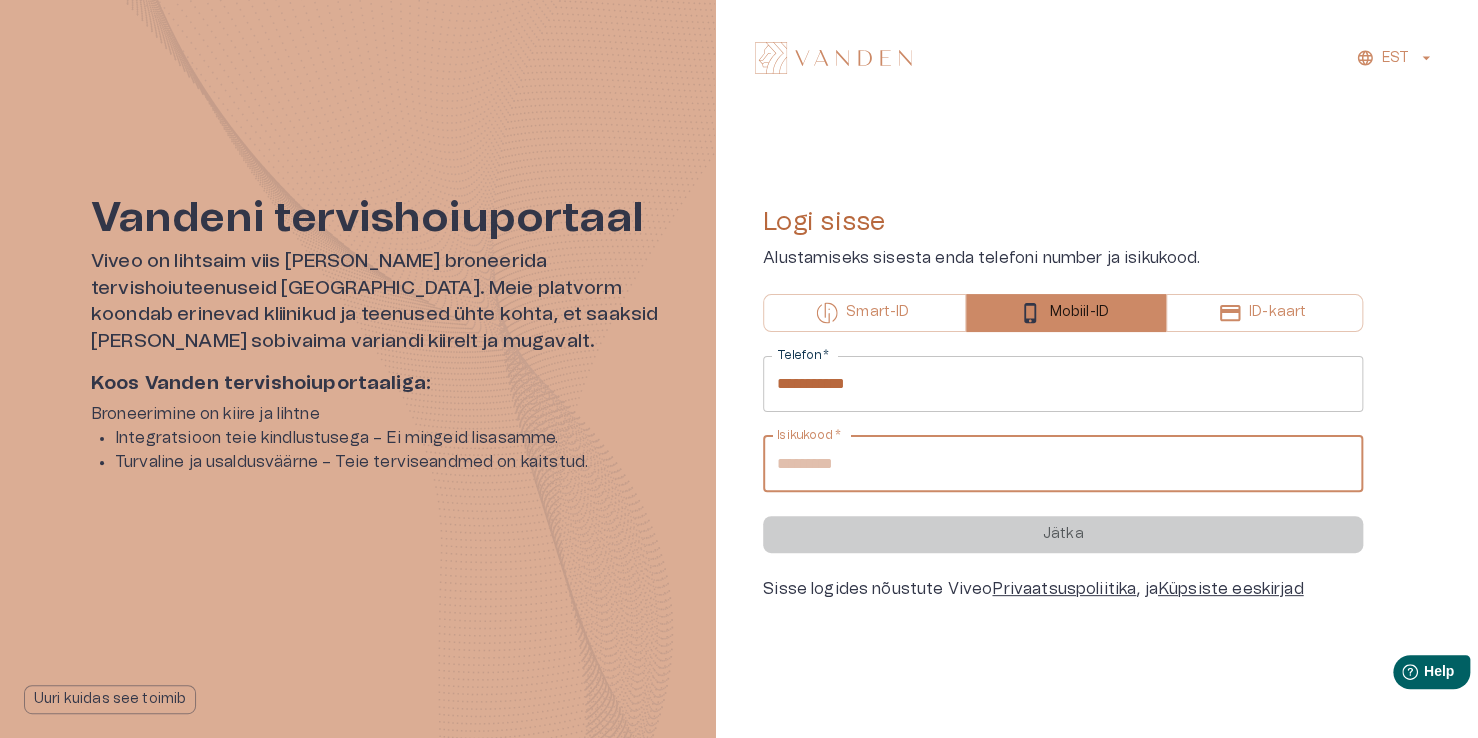 click on "Isikukood   *" at bounding box center [1063, 464] 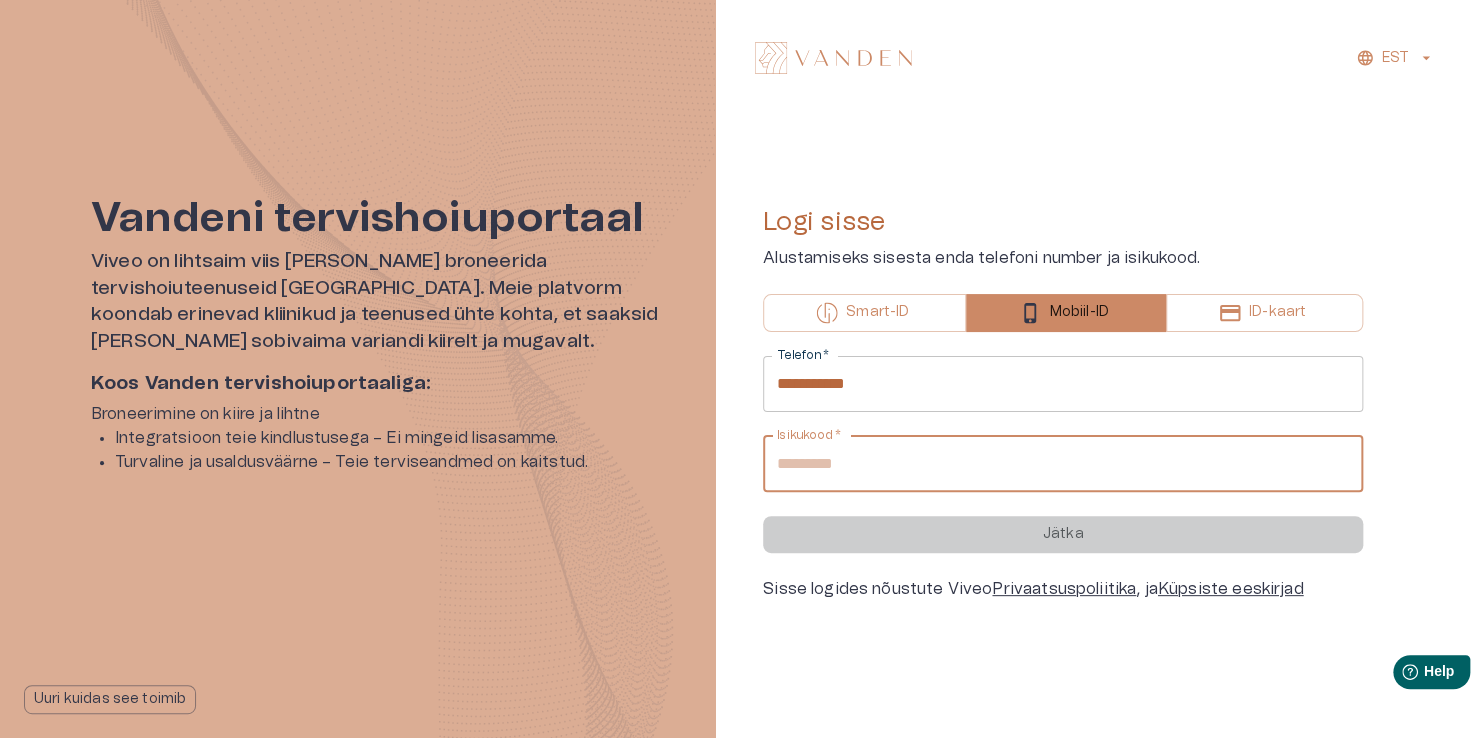 click on "********" at bounding box center (1063, 464) 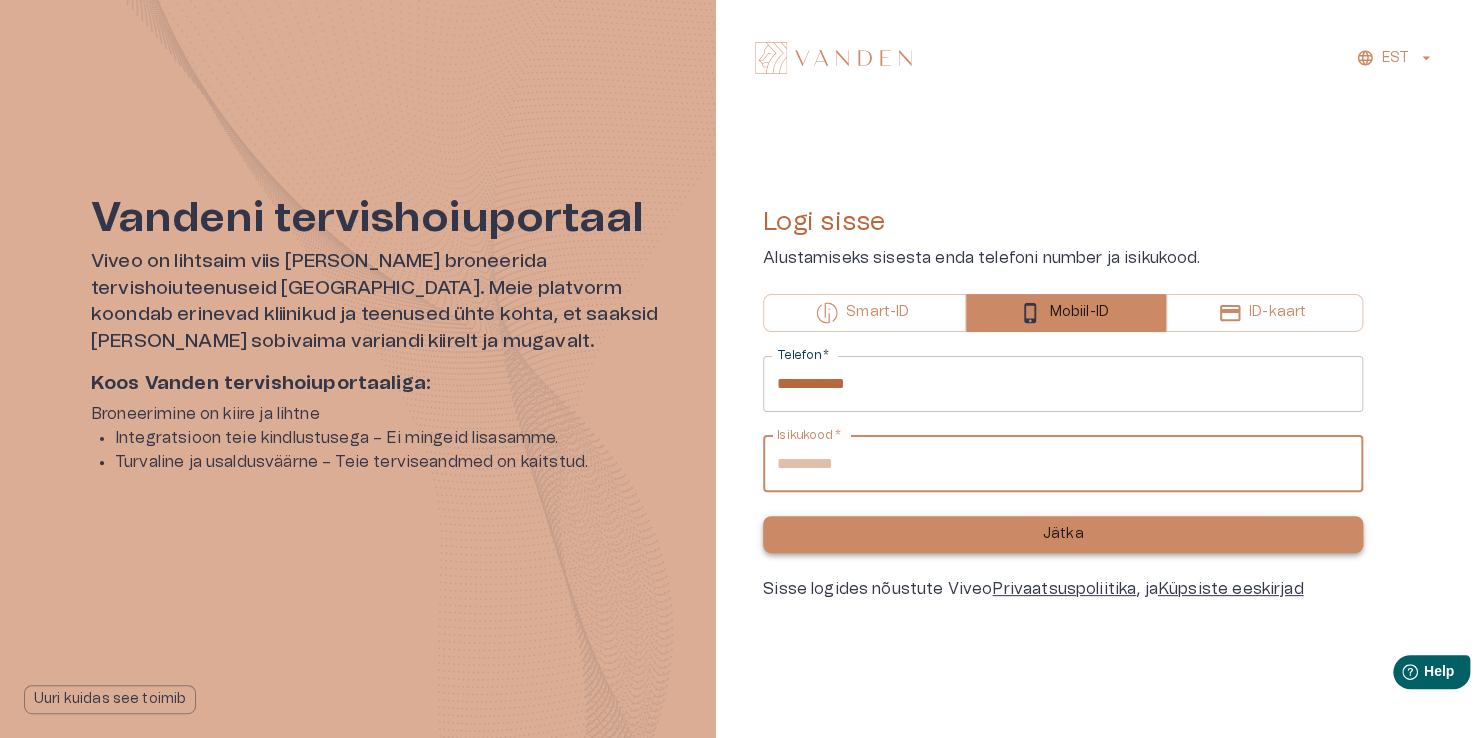 type on "**********" 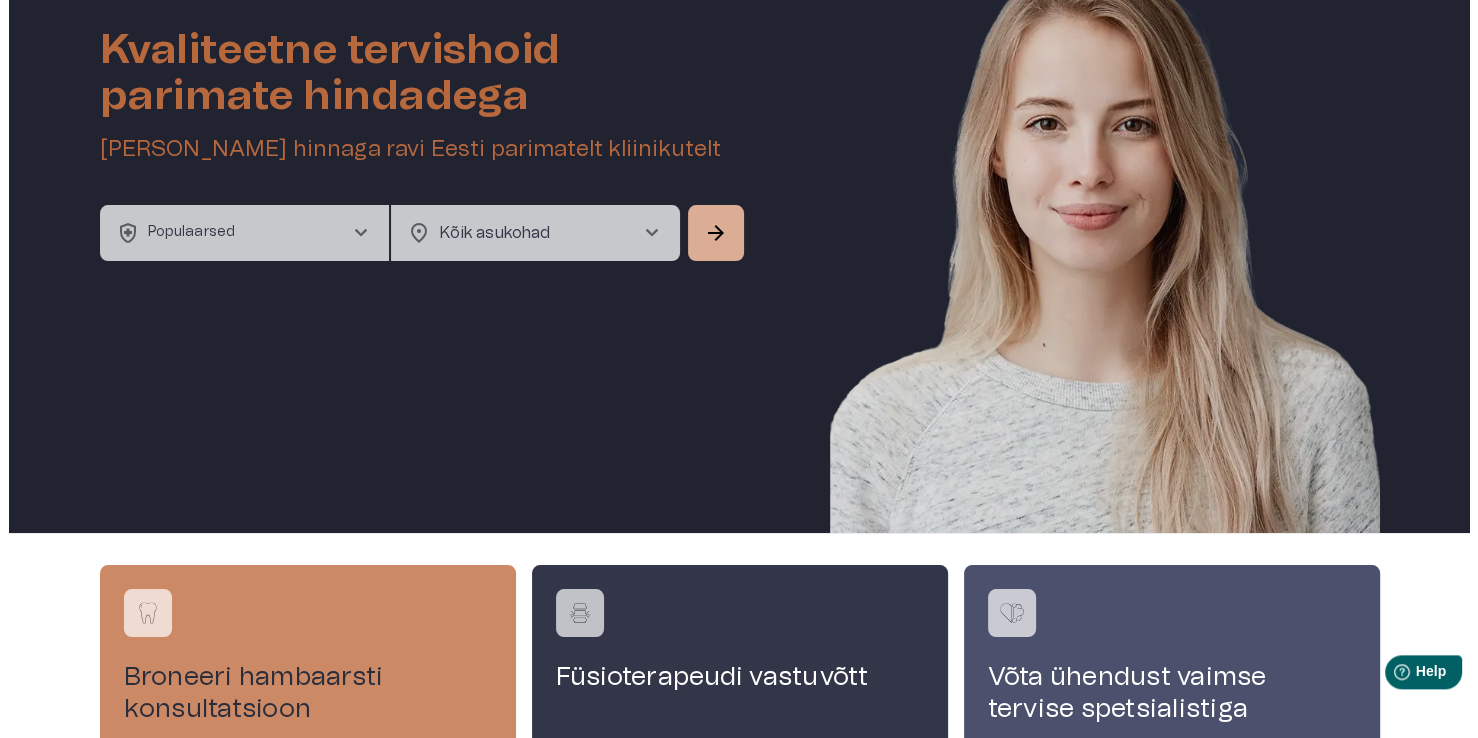 scroll, scrollTop: 0, scrollLeft: 0, axis: both 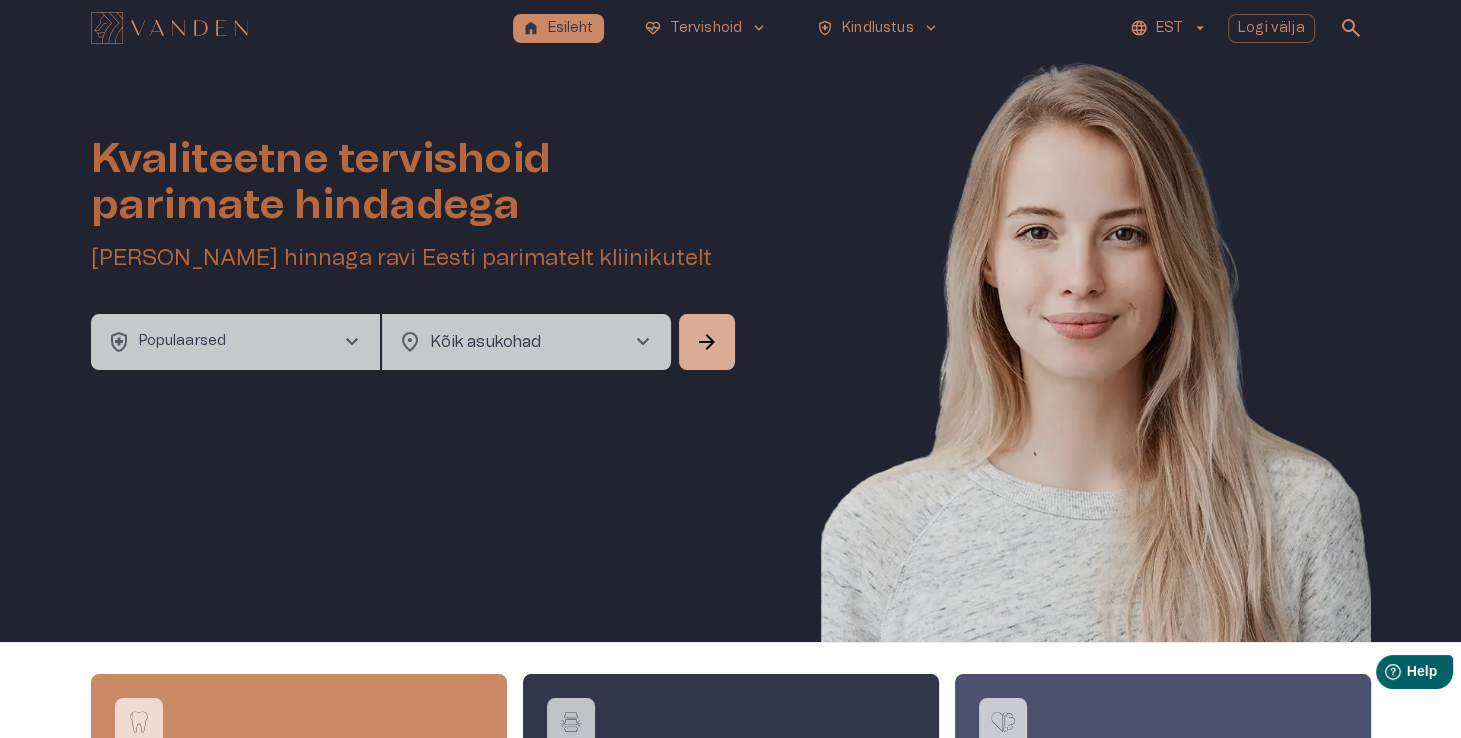 click on "home Esileht ecg_heart Tervishoid keyboard_arrow_down health_and_safety Kindlustus keyboard_arrow_down EST Logi välja search" at bounding box center [730, 28] 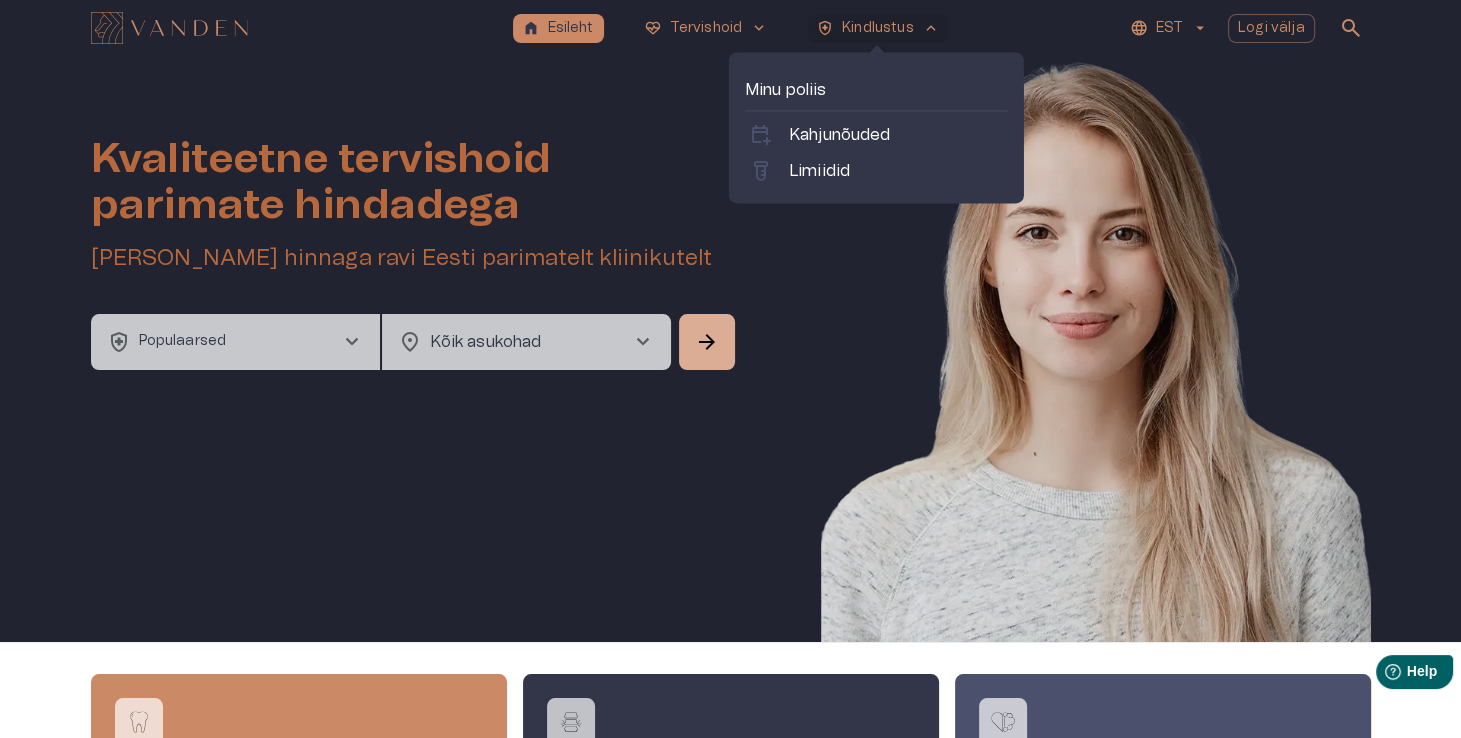 click on "Minu poliis" at bounding box center [876, 90] 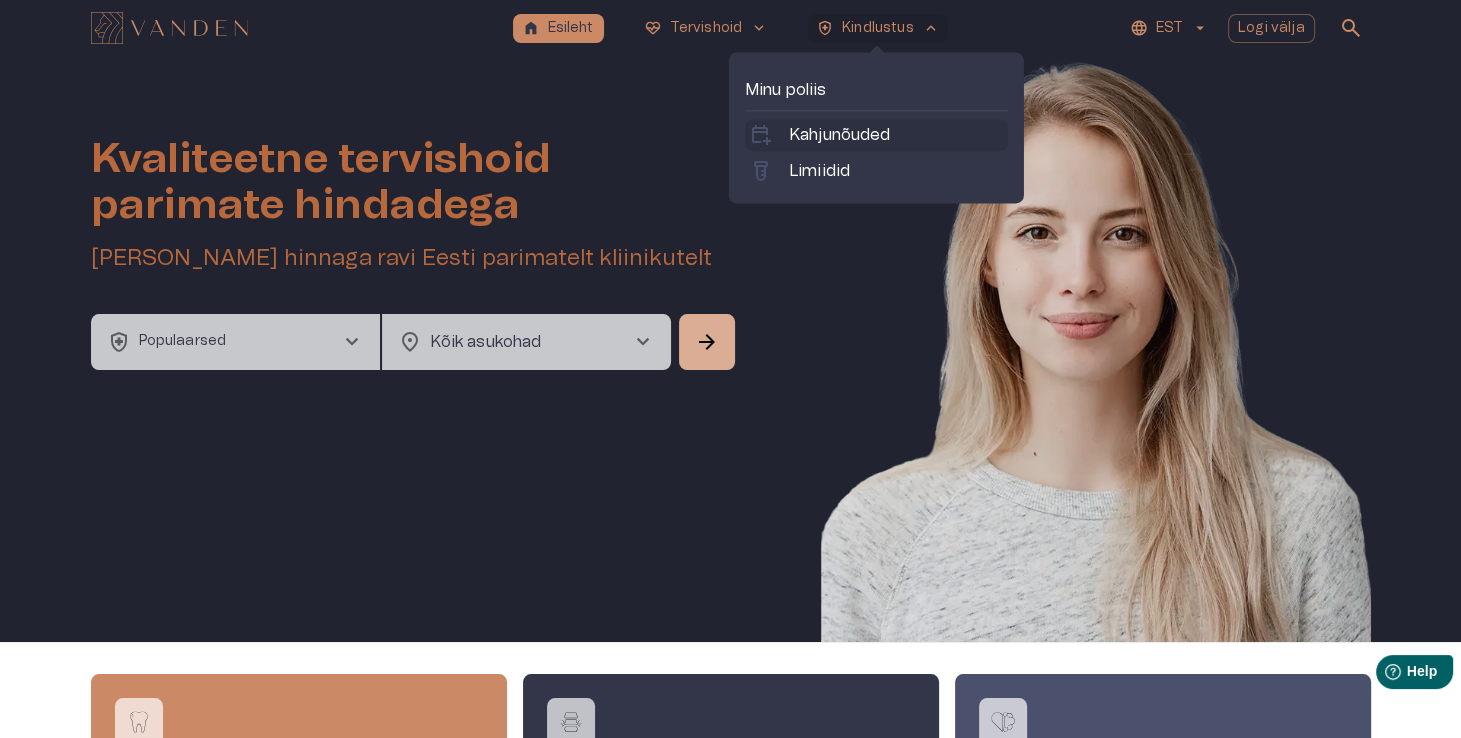 click on "Kahjunõuded" at bounding box center [840, 135] 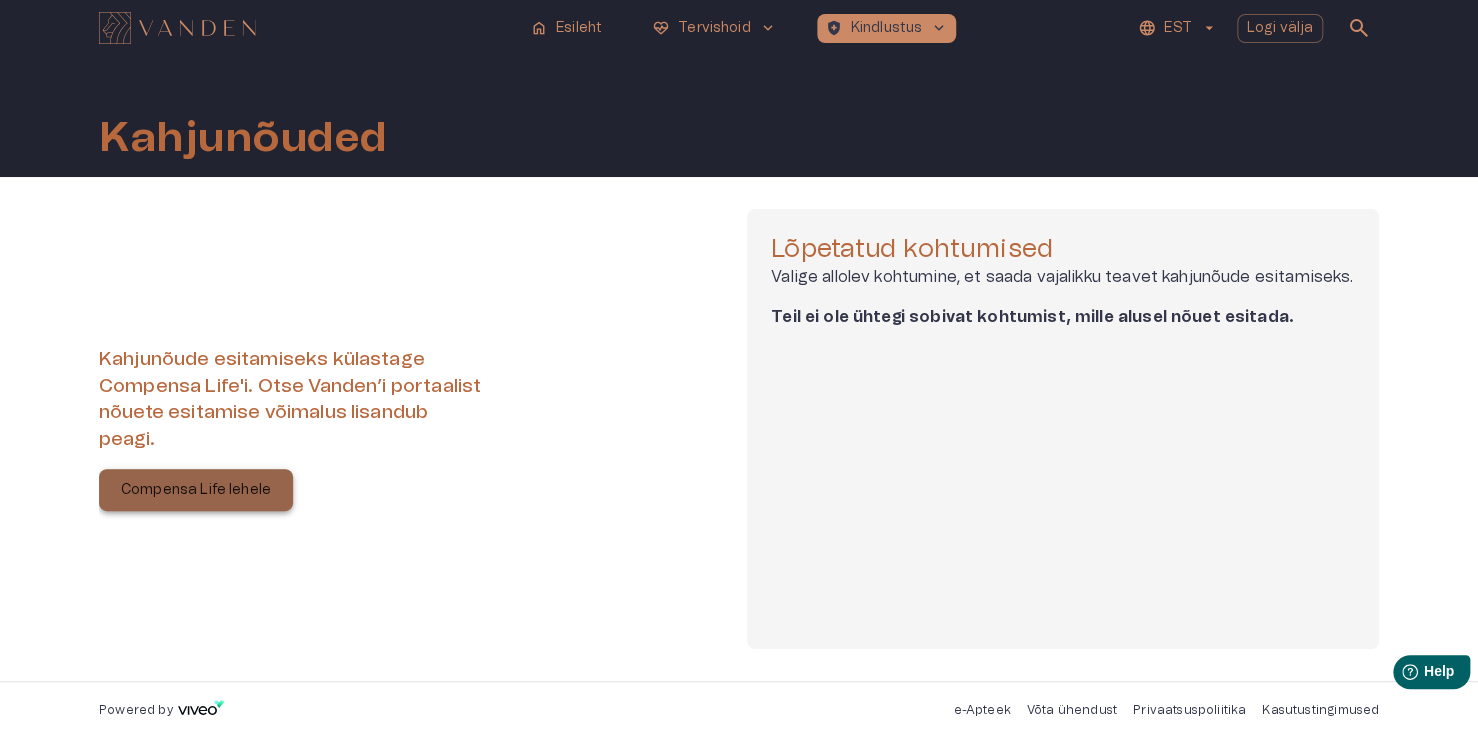 click on "Compensa Life lehele" at bounding box center (196, 490) 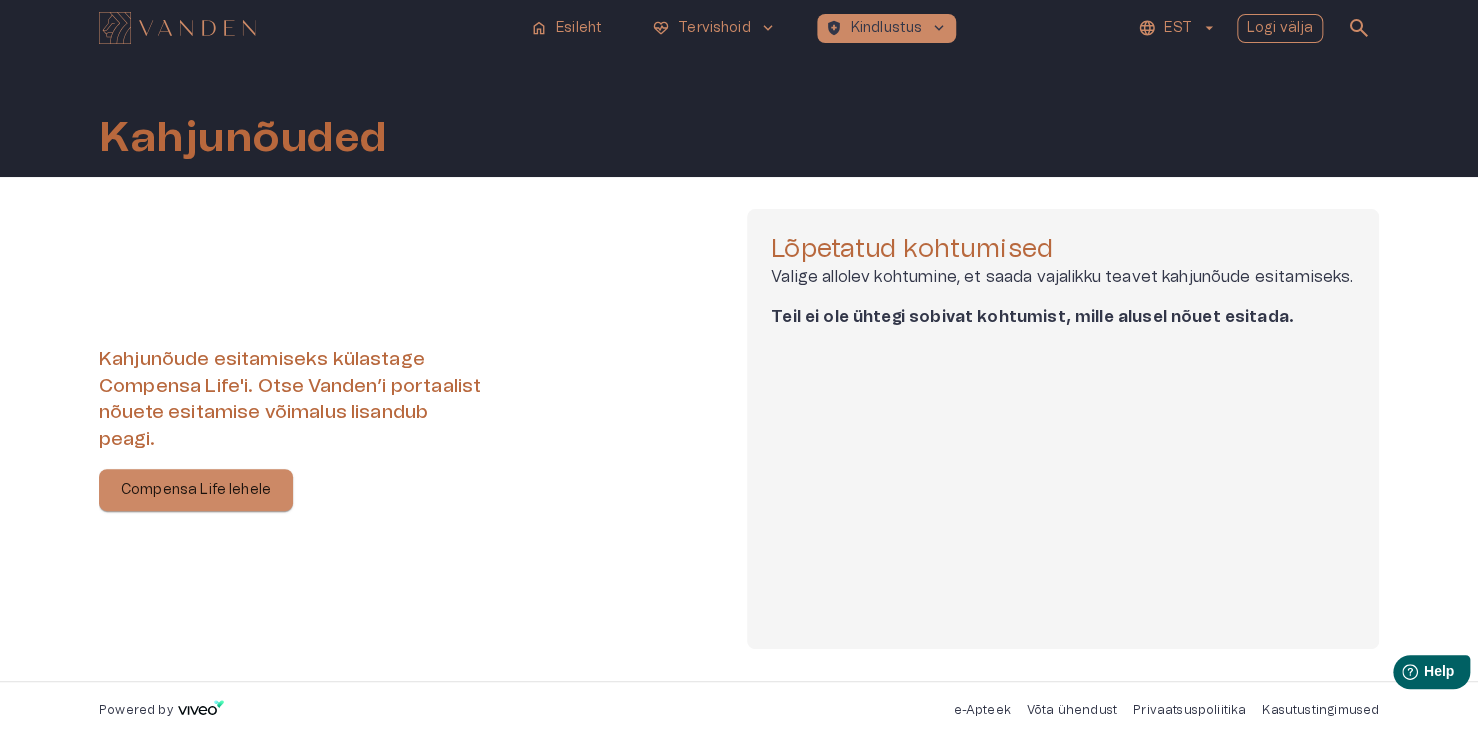 click on "Logi välja" at bounding box center [1280, 28] 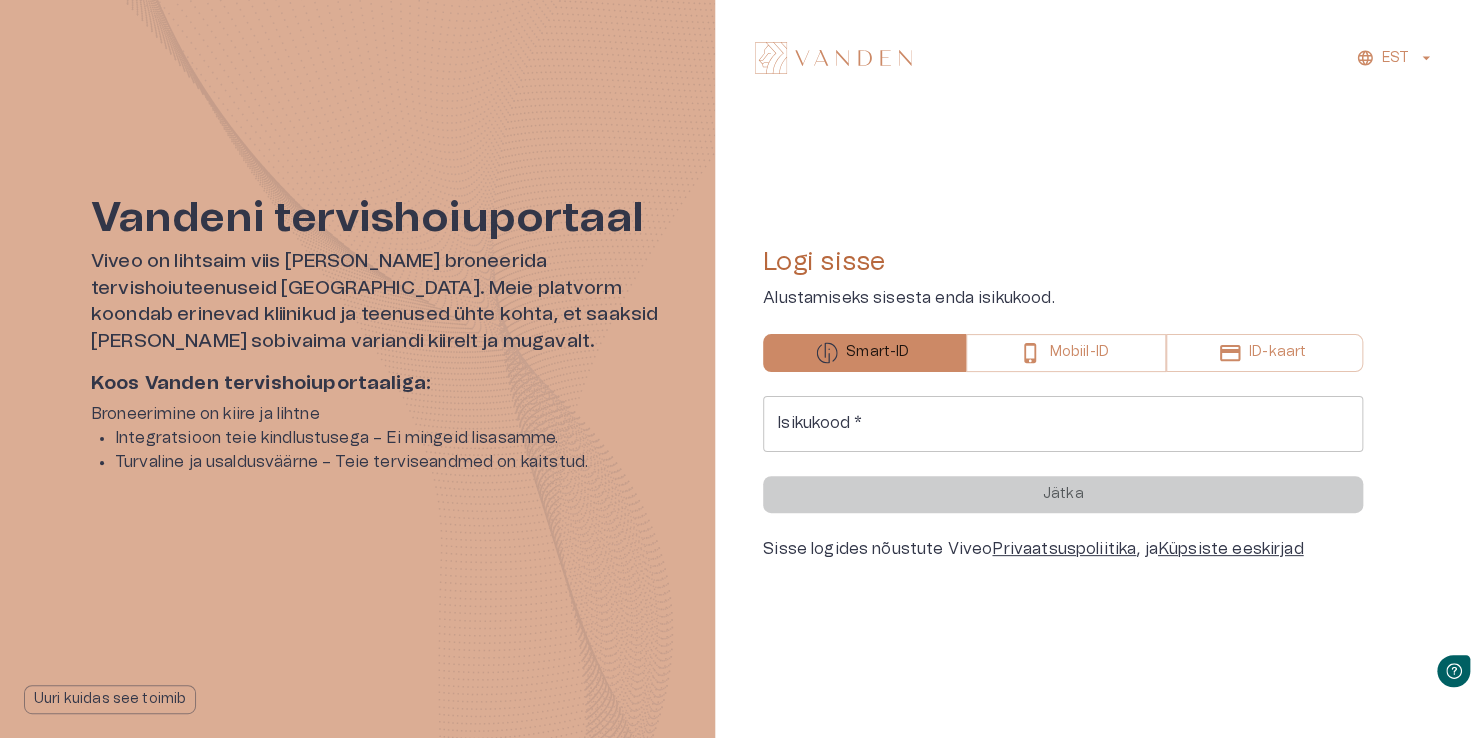 scroll, scrollTop: 0, scrollLeft: 0, axis: both 